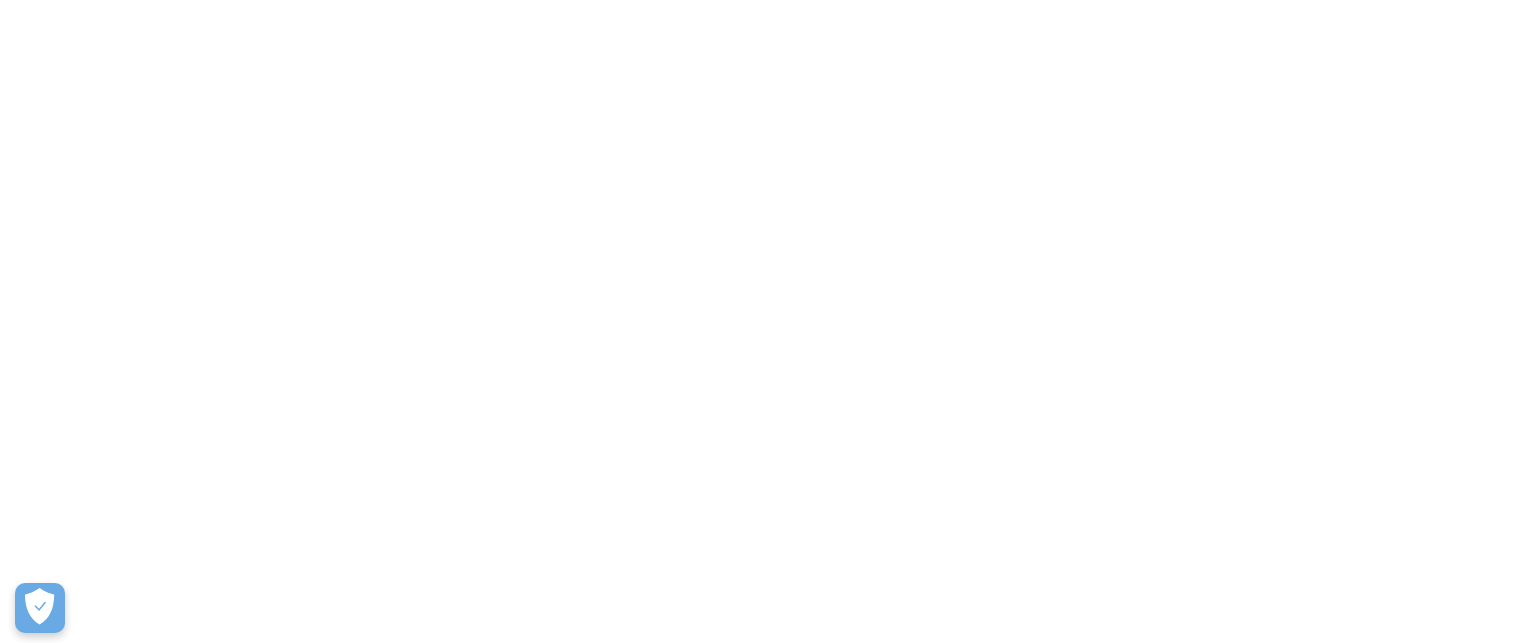 scroll, scrollTop: 0, scrollLeft: 0, axis: both 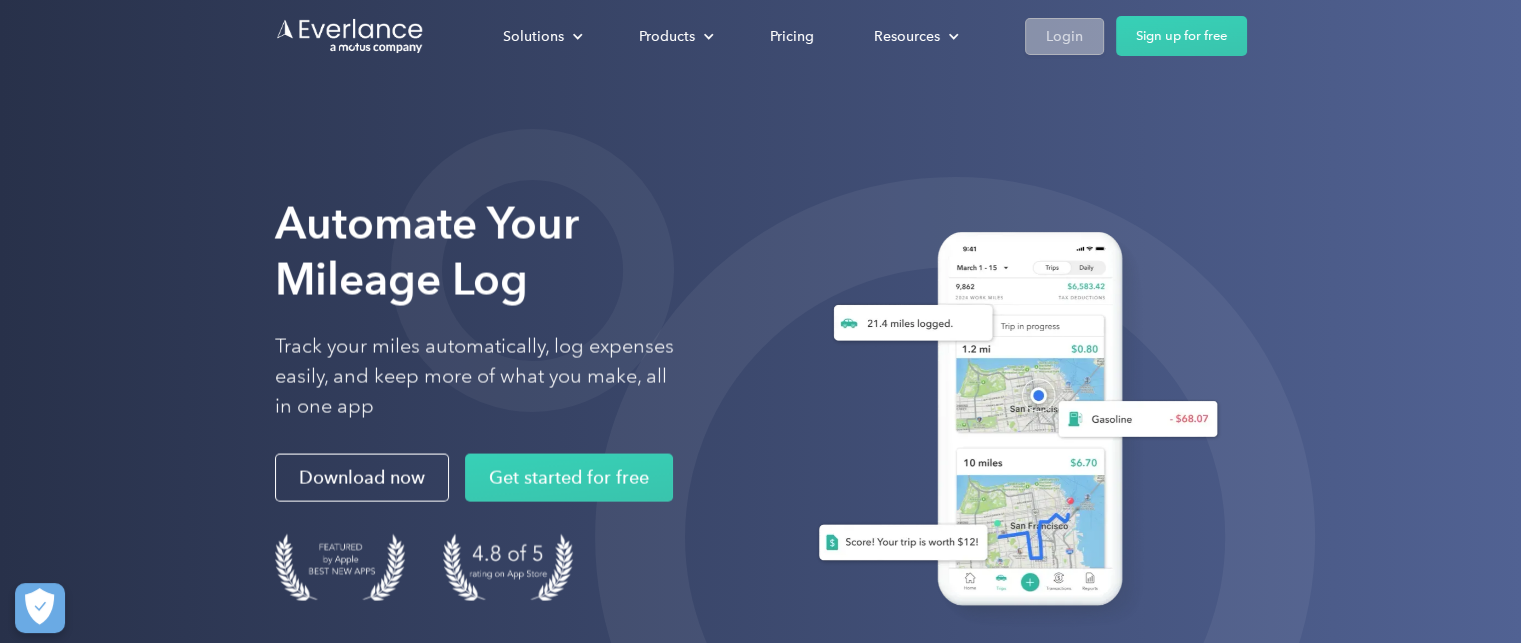 click on "Login" at bounding box center [1064, 36] 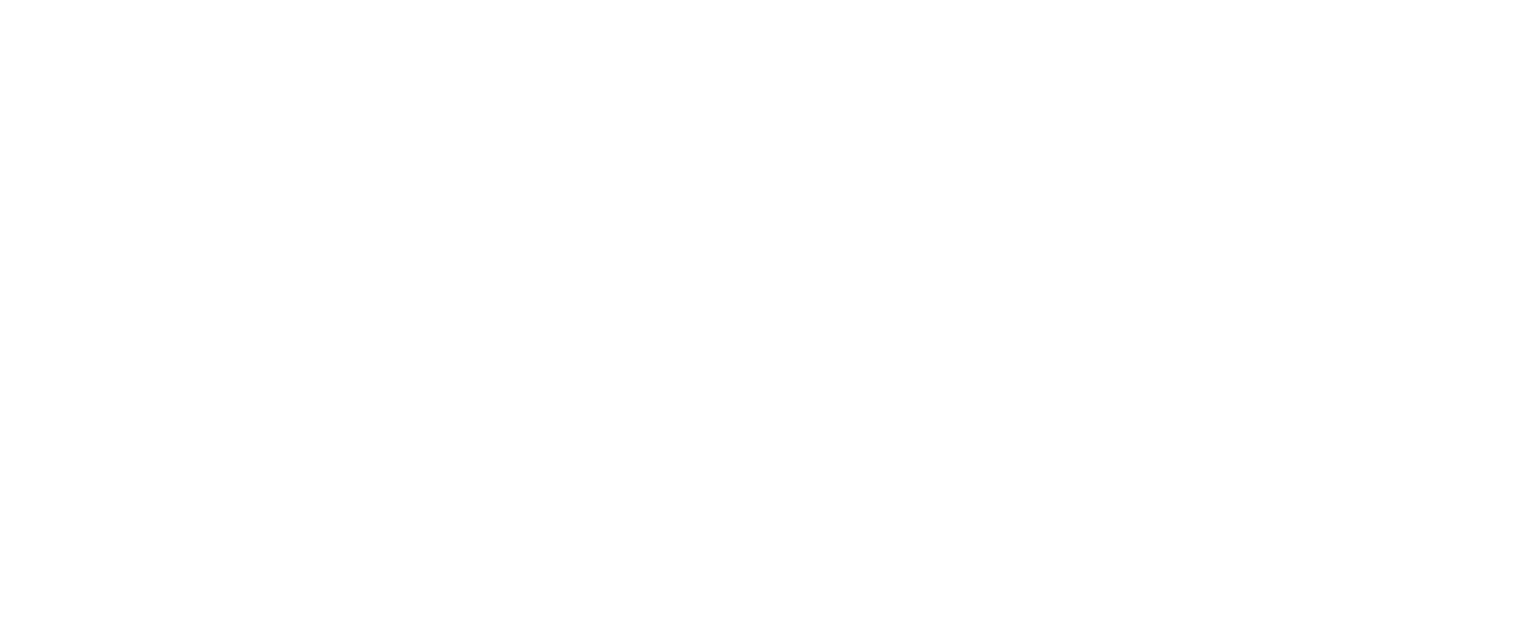 scroll, scrollTop: 0, scrollLeft: 0, axis: both 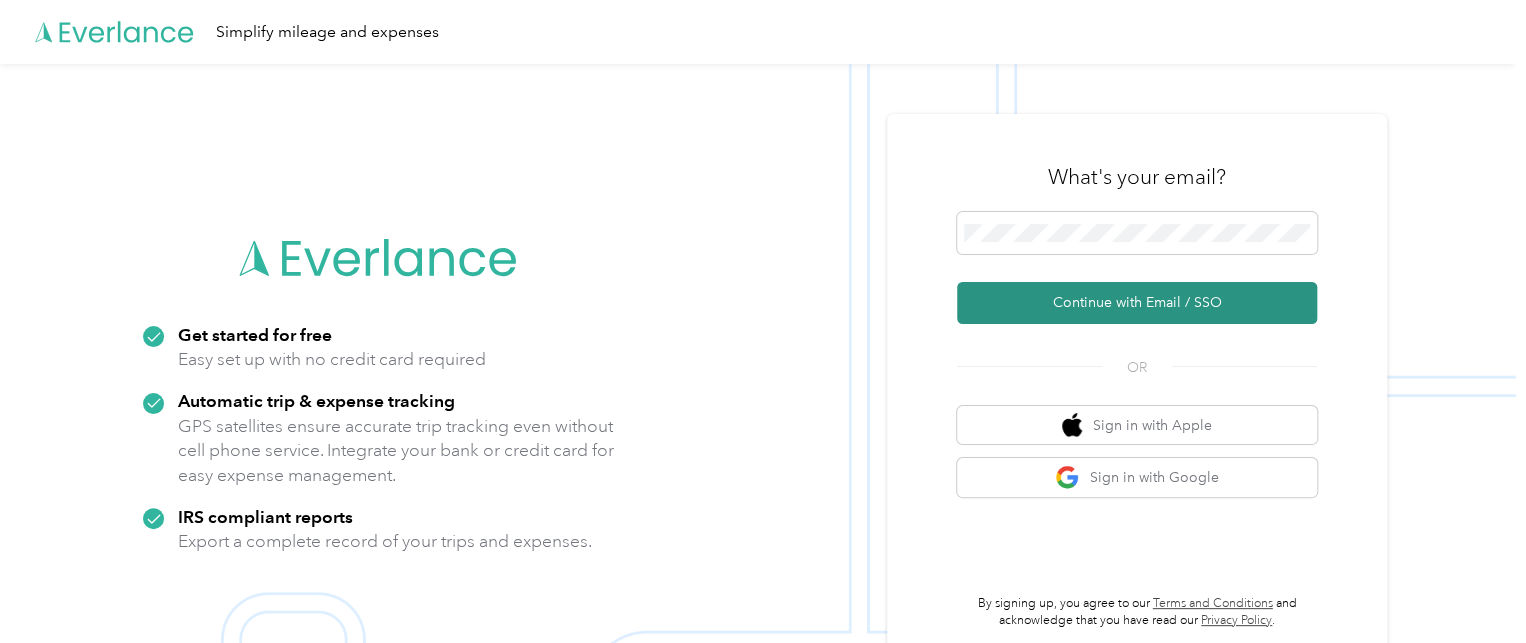 click on "Continue with Email / SSO" at bounding box center [1137, 303] 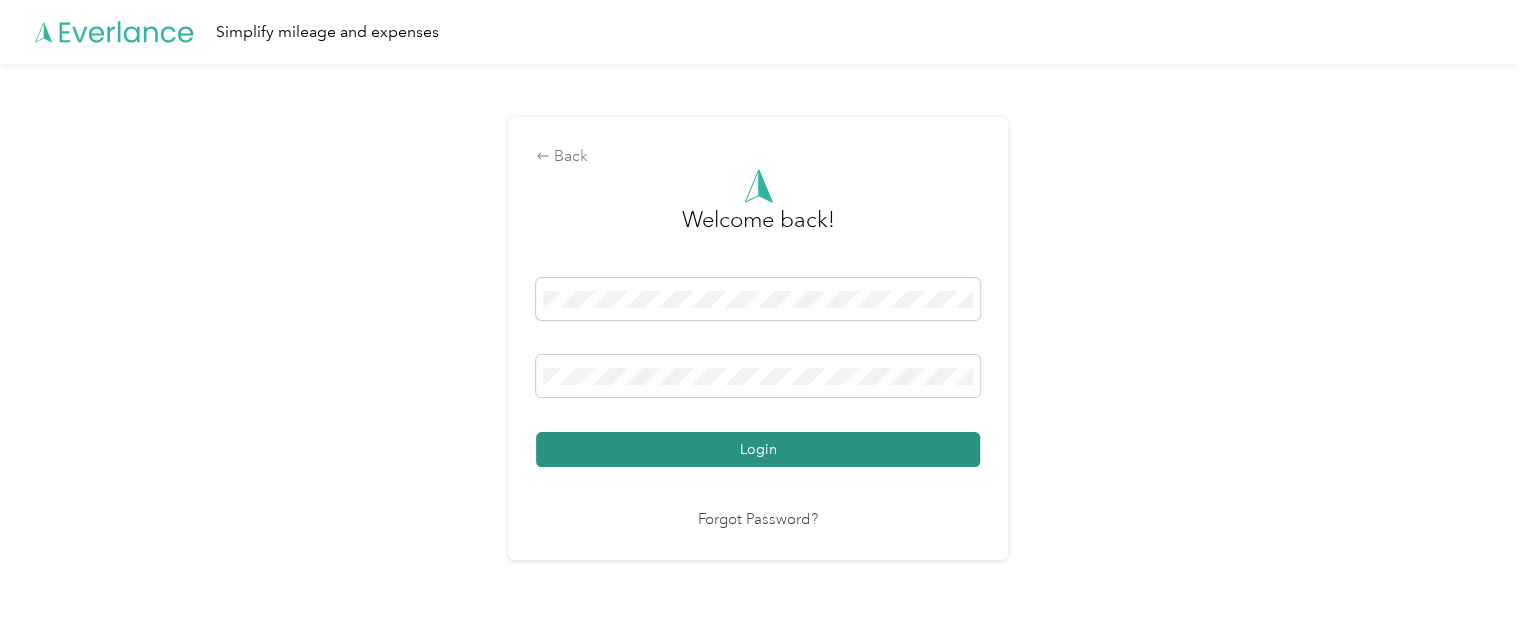 click on "Login" at bounding box center (758, 449) 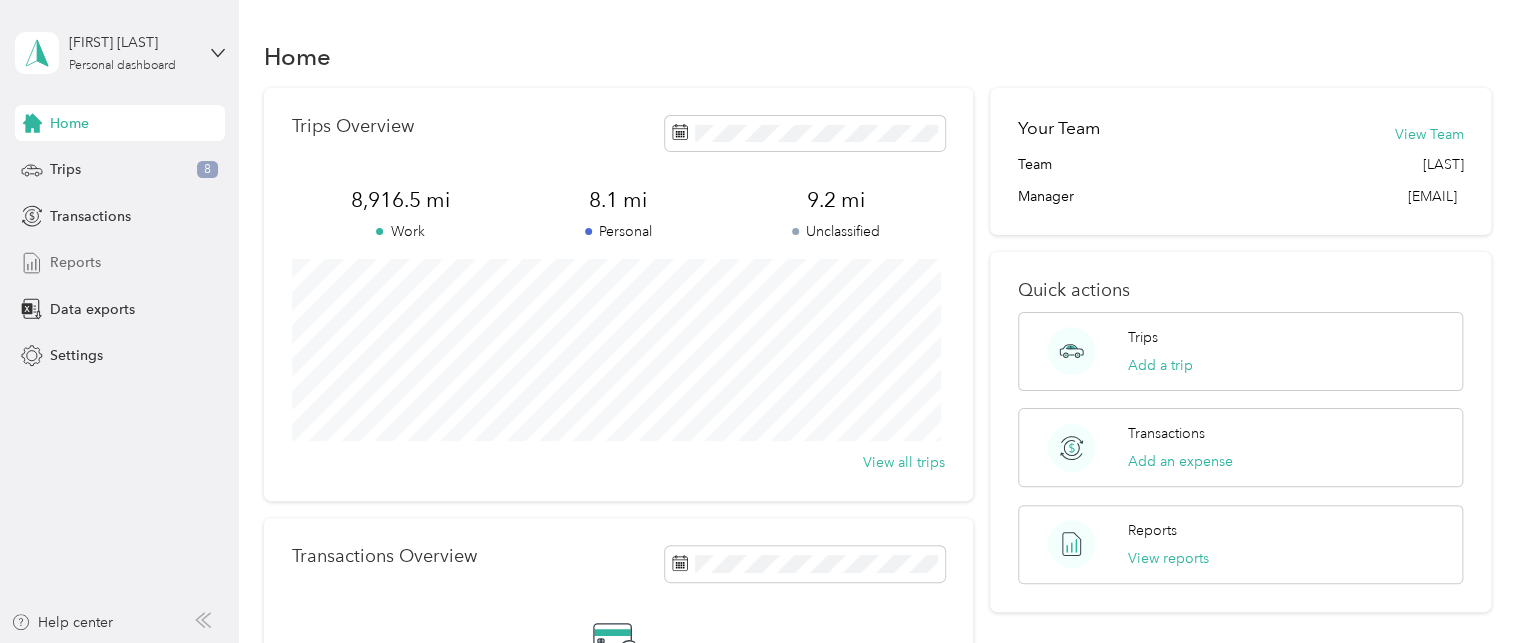 click on "Reports" at bounding box center [75, 262] 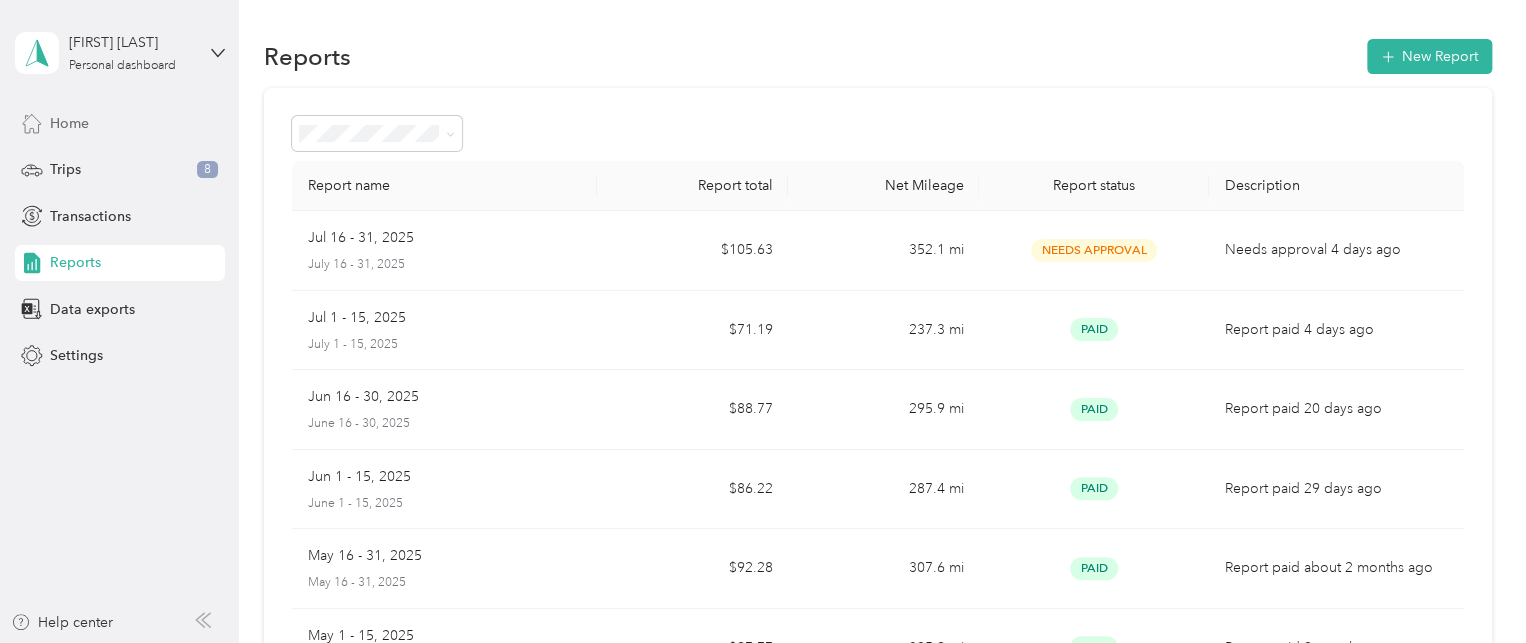 click on "Home" at bounding box center (69, 123) 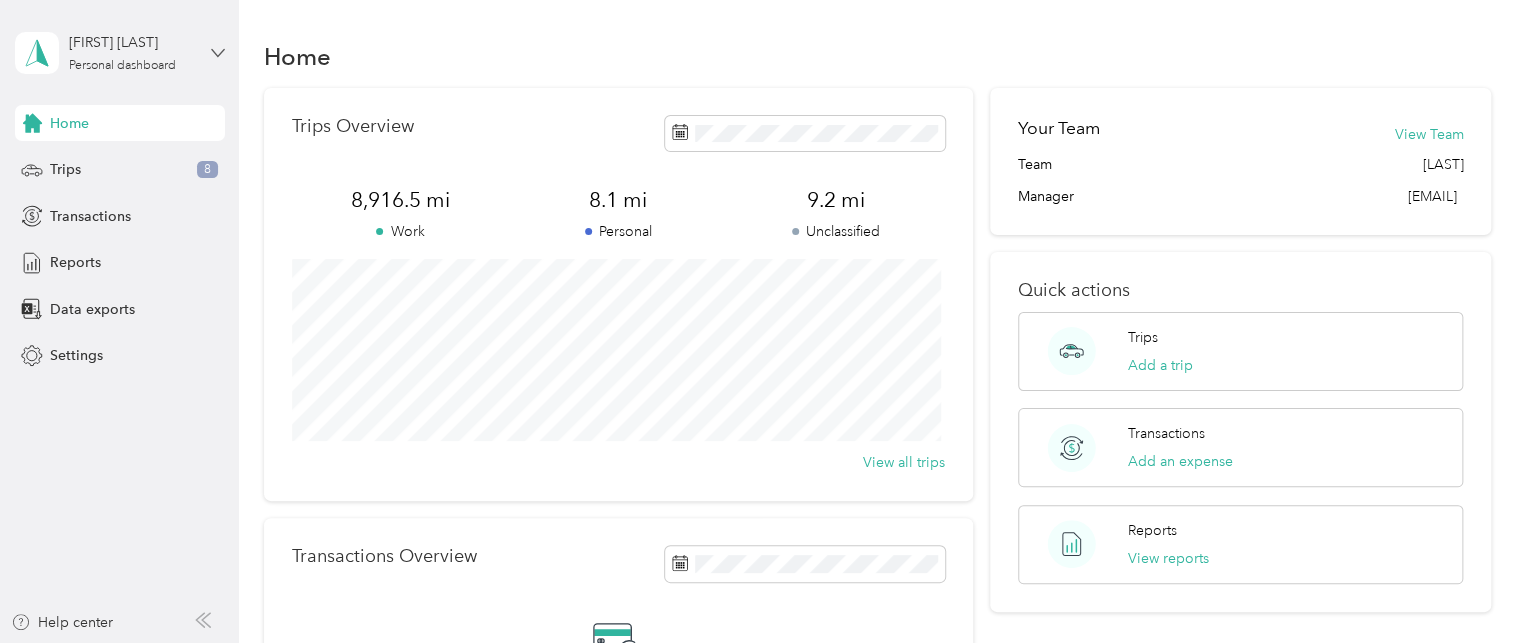 click 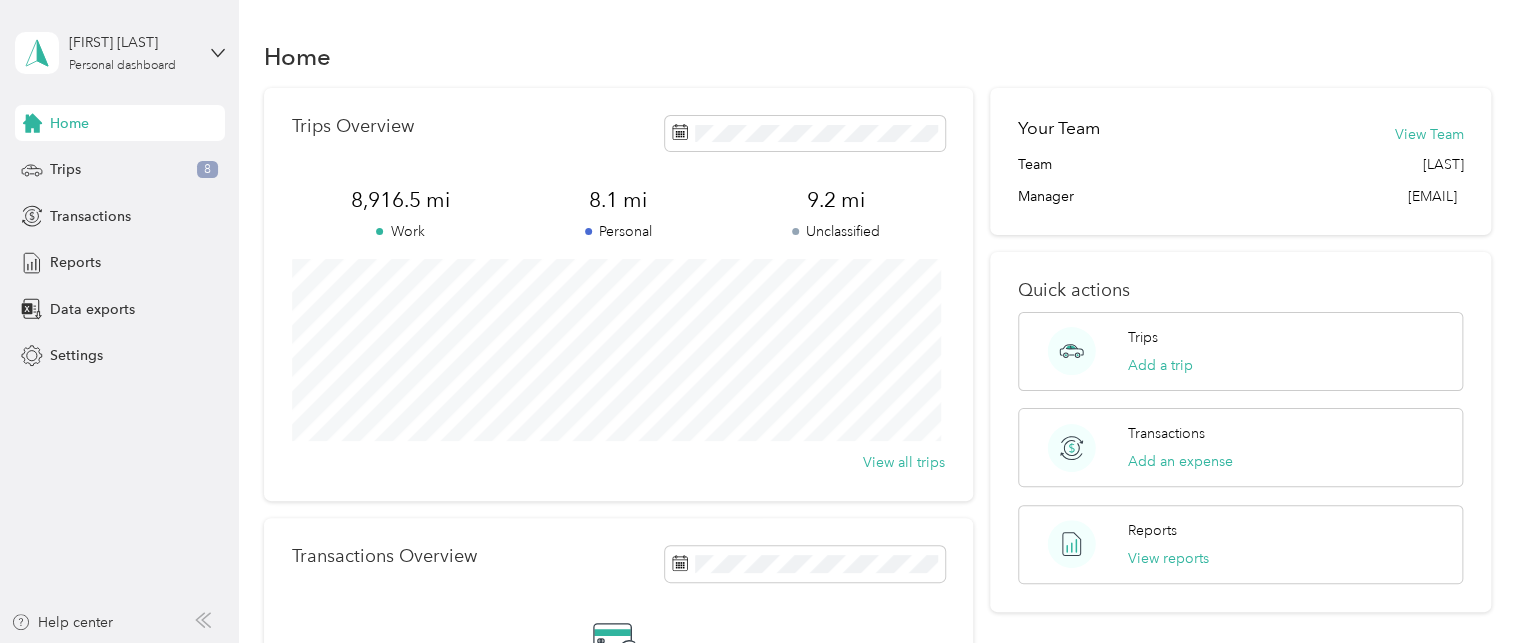 click on "Log out" at bounding box center (70, 154) 